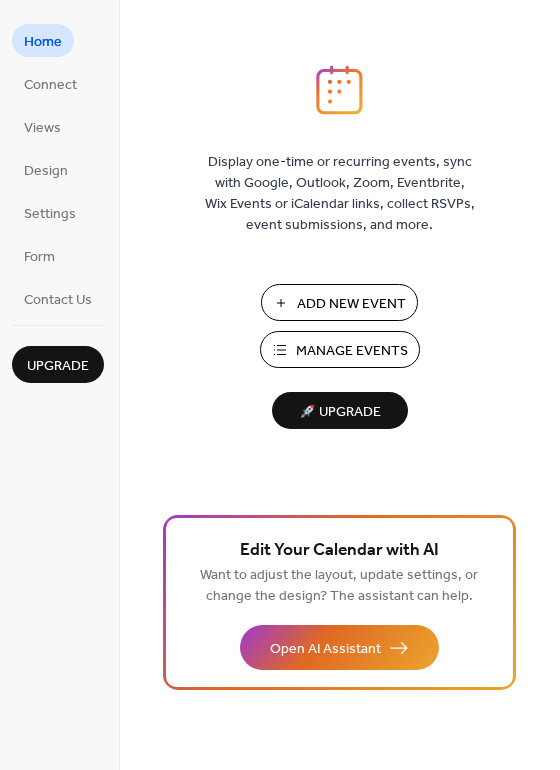 scroll, scrollTop: 0, scrollLeft: 0, axis: both 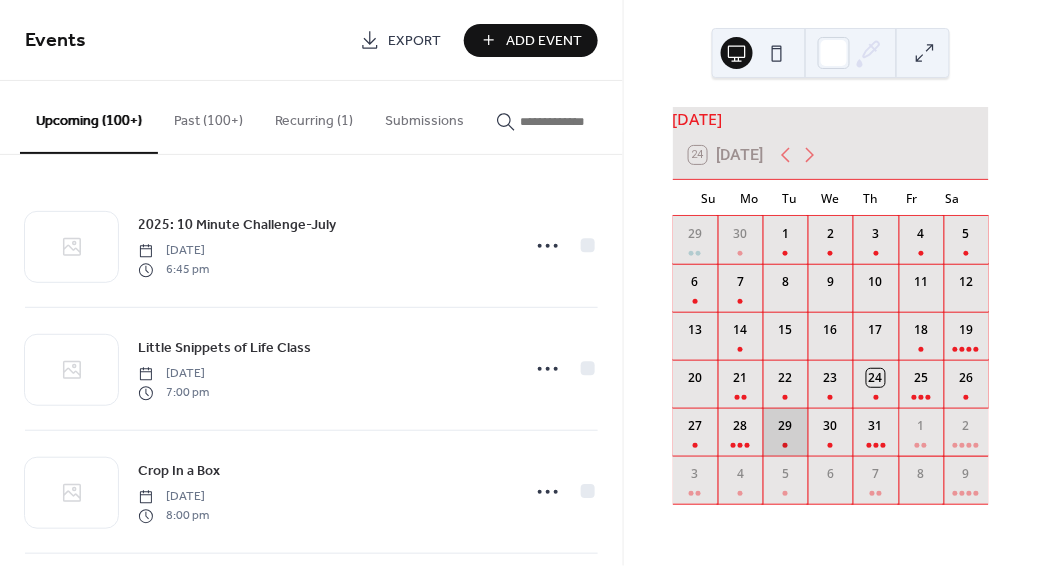click on "29" at bounding box center (785, 432) 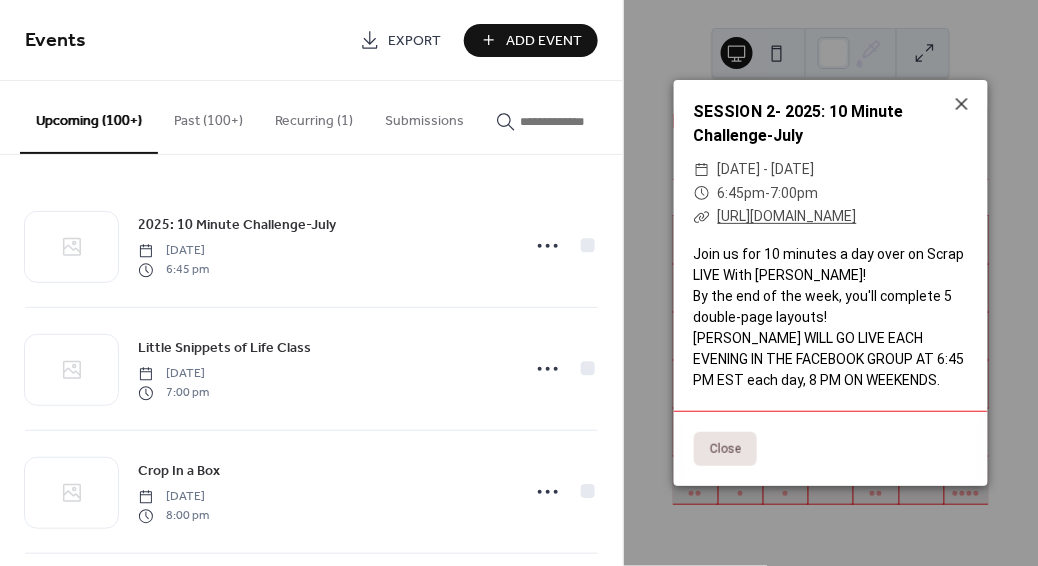 click on "2025: 10 Minute Challenge-July [DATE] 6:45 pm Little Snippets of Life Class [DATE] 7:00 pm Crop In a Box  [DATE] 8:00 pm 2025: 10 Minute Challenge-July [DATE] 6:45 pm SESSION 2- 2025: 10 Minute Challenge-July [DATE] 6:45 pm Power Hour PLUS Class: Summer Days [DATE] 7:30 pm Scrap On a Dime:  SIMPLE LIFE EDITION [DATE] 7:00 pm Scrap On a Dime:  SUNSETS & SIPS EDITION [DATE] 8:00 pm Scrap It Forward: Projects for 2 [DATE] 7:00 pm My Happy [DATE]-Summer Edition [DATE] 2:00 pm My Happy [DATE]-Magical Edition [DATE] 3:00 pm My Happy [DATE]-Friends & Family Edition [DATE] 4:00 pm SESSION 2- 2025: 10 Minute Challenge-July [DATE] 6:45 pm FREE Perfect Pages RE-Imagined Class [DATE] 3:00 pm Perfect Pages RE-Imagined Class 2 [DATE] 7:00 pm [DATE] 7:00 pm" at bounding box center (311, 360) 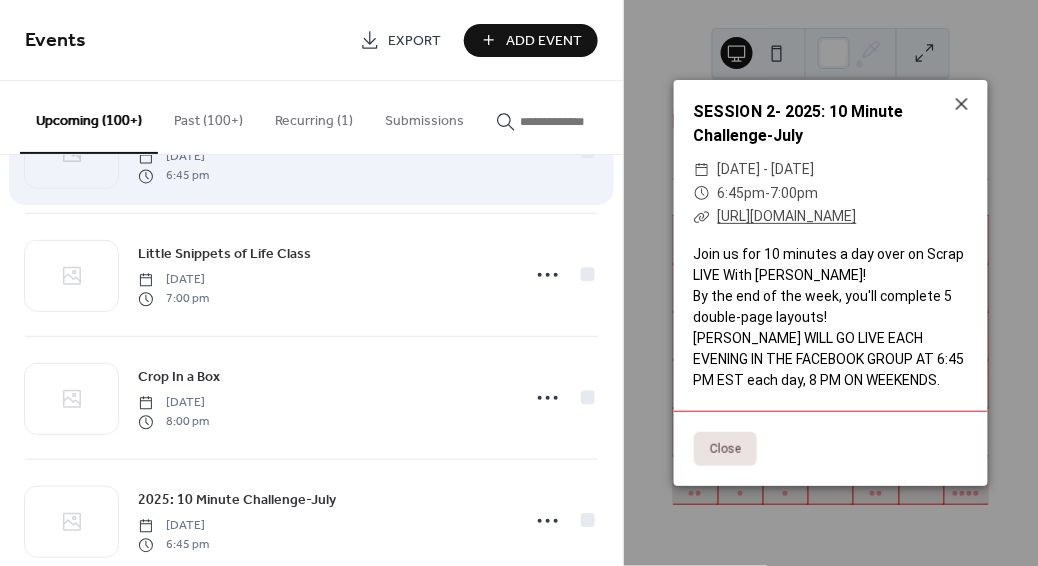 scroll, scrollTop: 113, scrollLeft: 0, axis: vertical 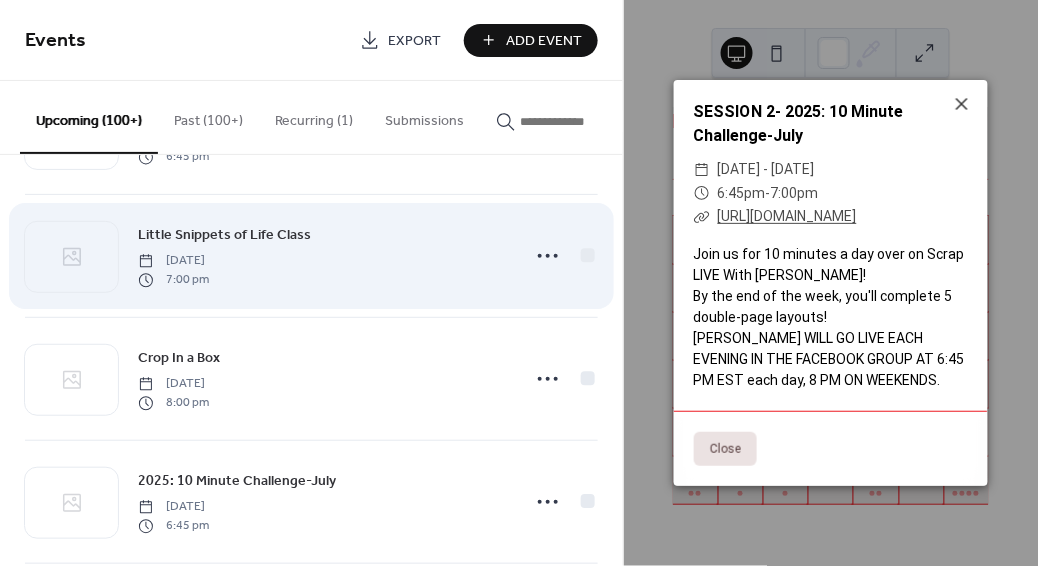 click on "Little Snippets of Life Class" at bounding box center (224, 236) 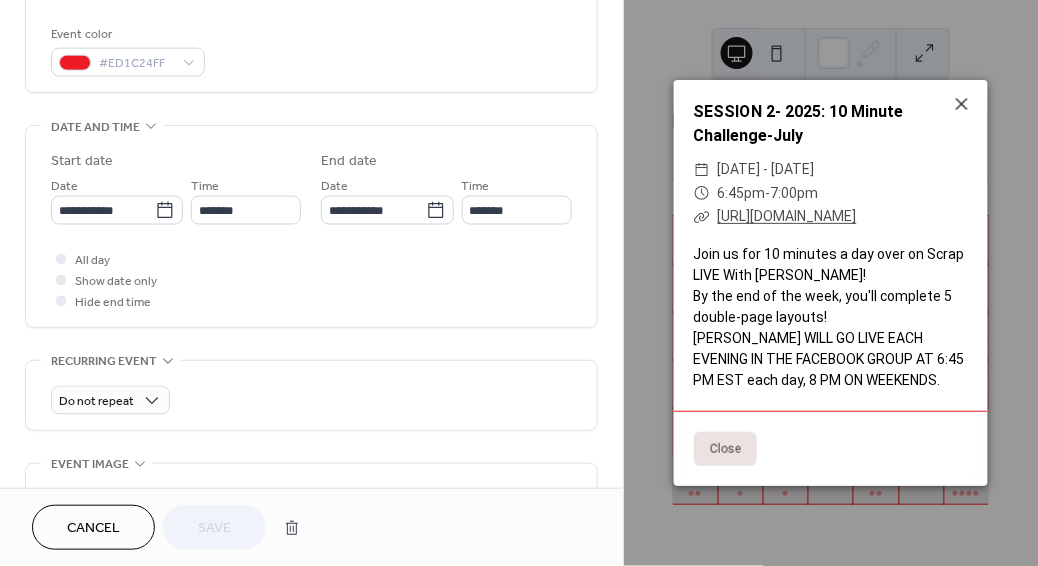 scroll, scrollTop: 548, scrollLeft: 0, axis: vertical 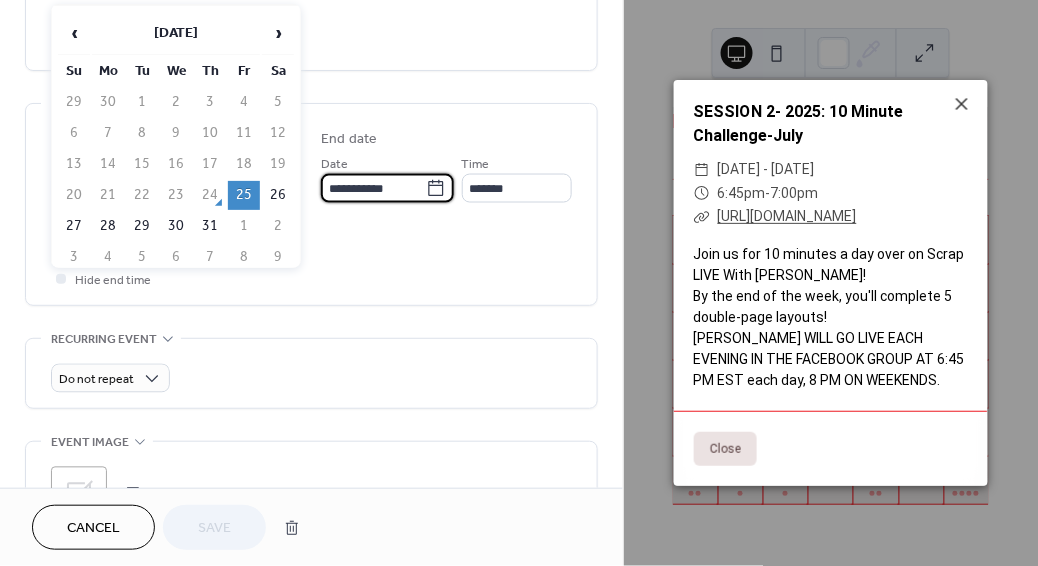 click on "**********" at bounding box center [373, 188] 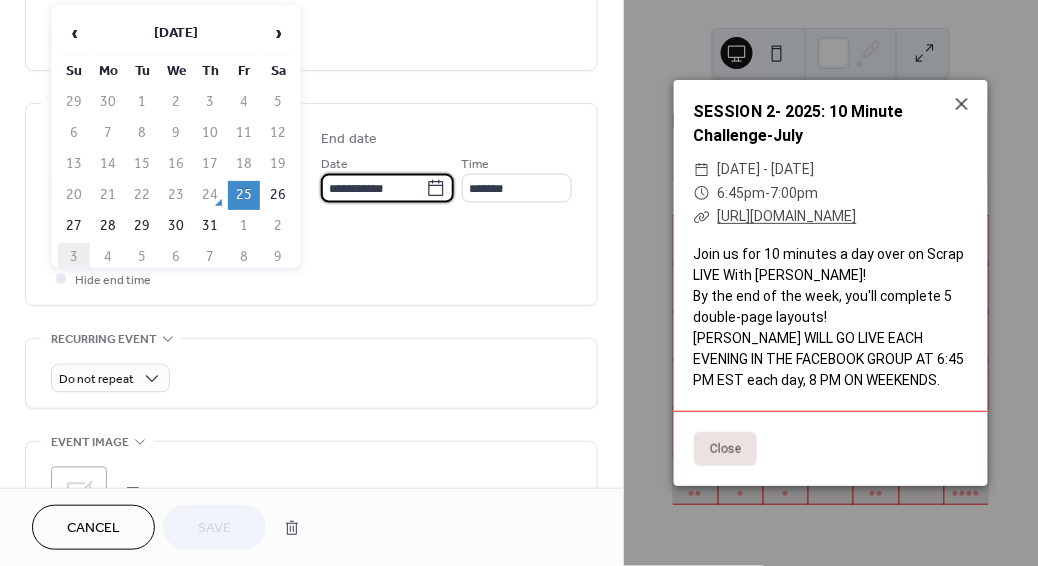 click on "3" at bounding box center [74, 257] 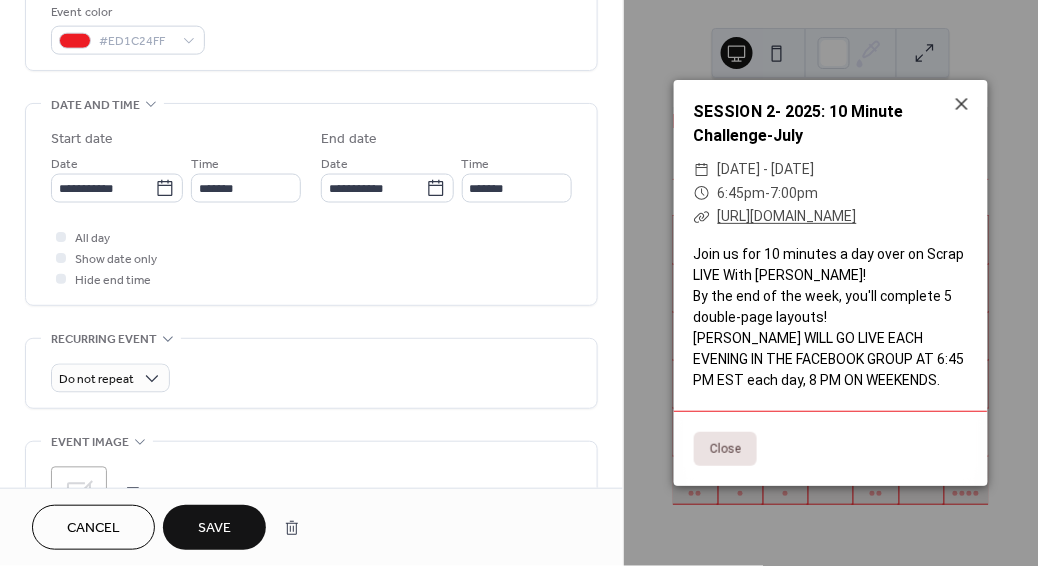 type on "**********" 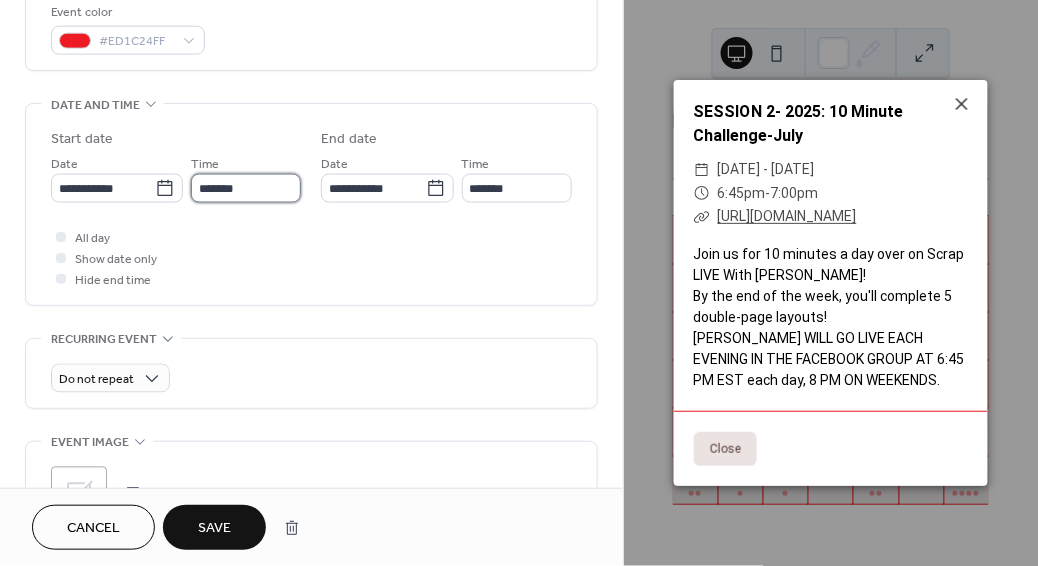 click on "*******" at bounding box center (246, 188) 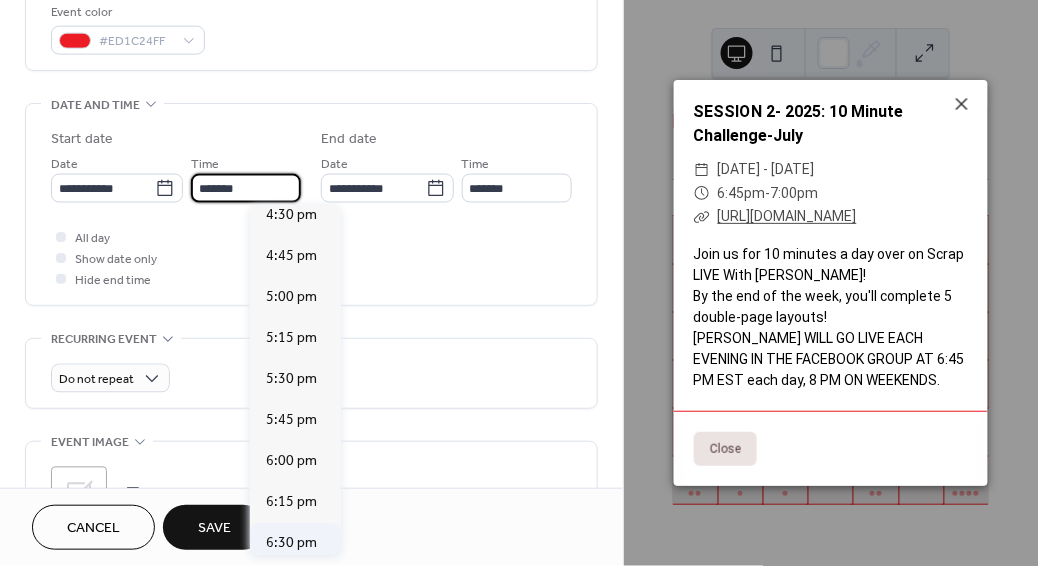 scroll, scrollTop: 2701, scrollLeft: 0, axis: vertical 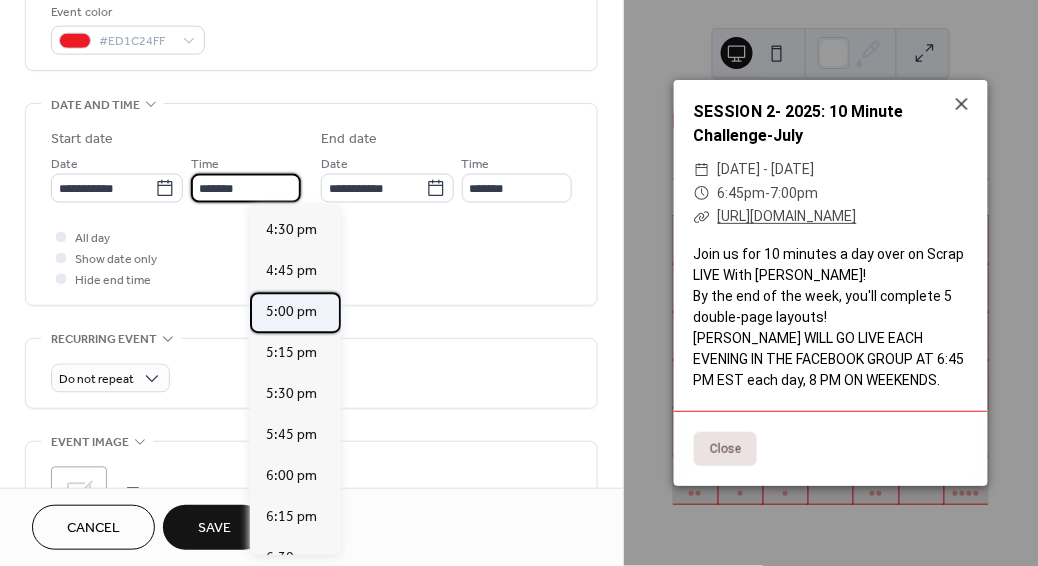 click on "5:00 pm" at bounding box center (291, 312) 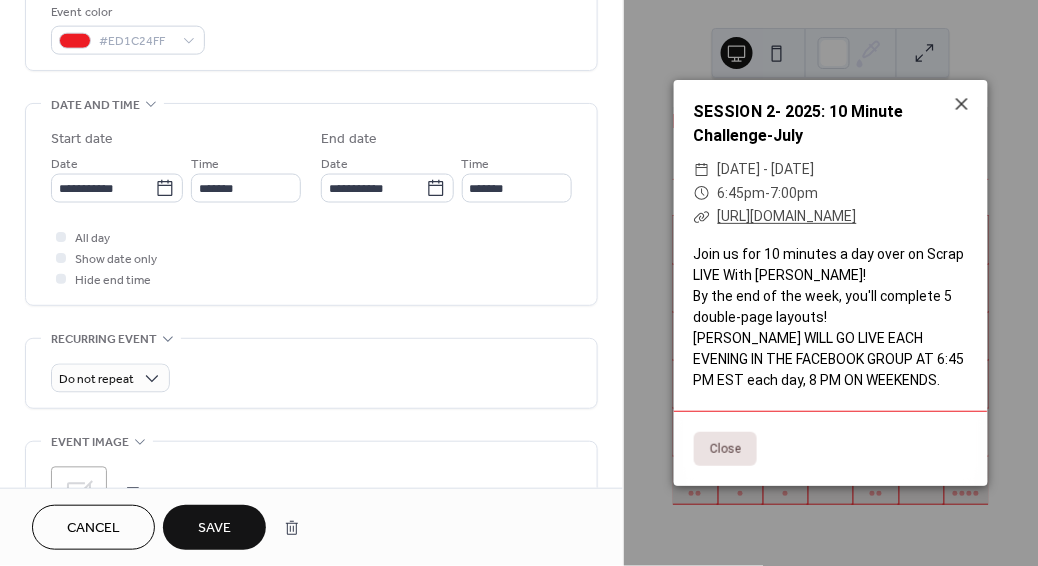 type on "*******" 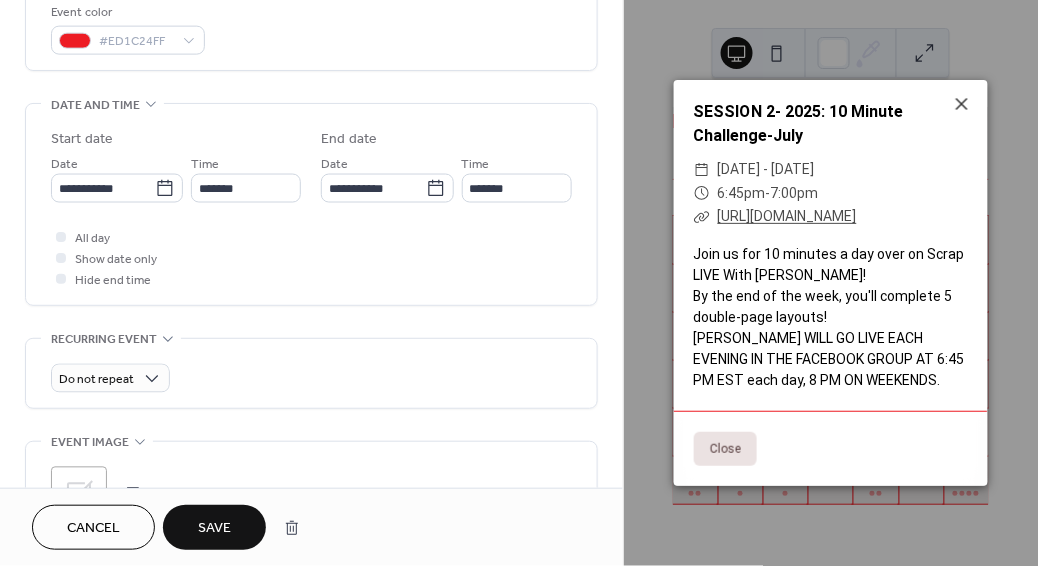 type on "*******" 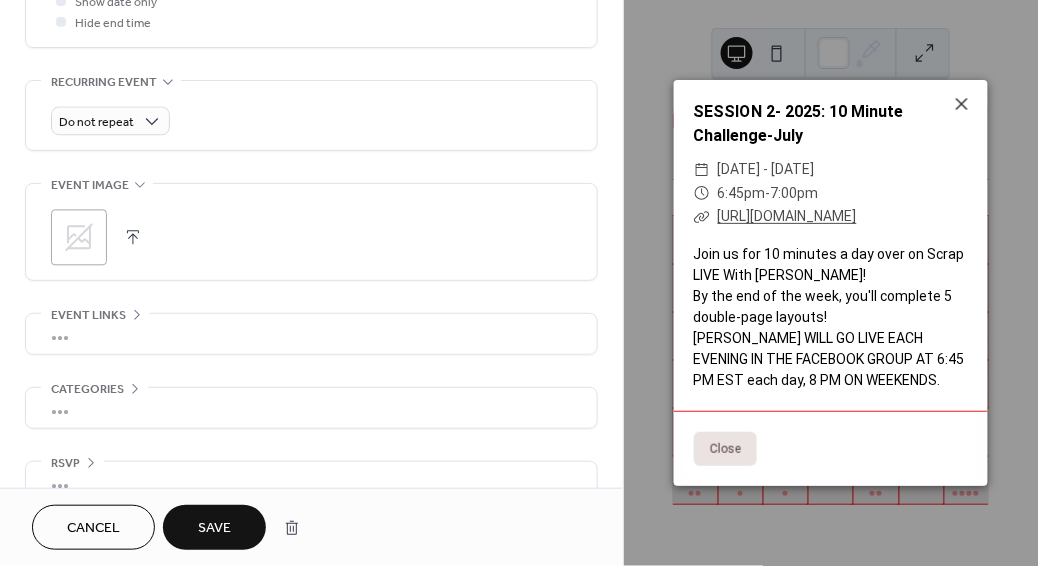 scroll, scrollTop: 844, scrollLeft: 0, axis: vertical 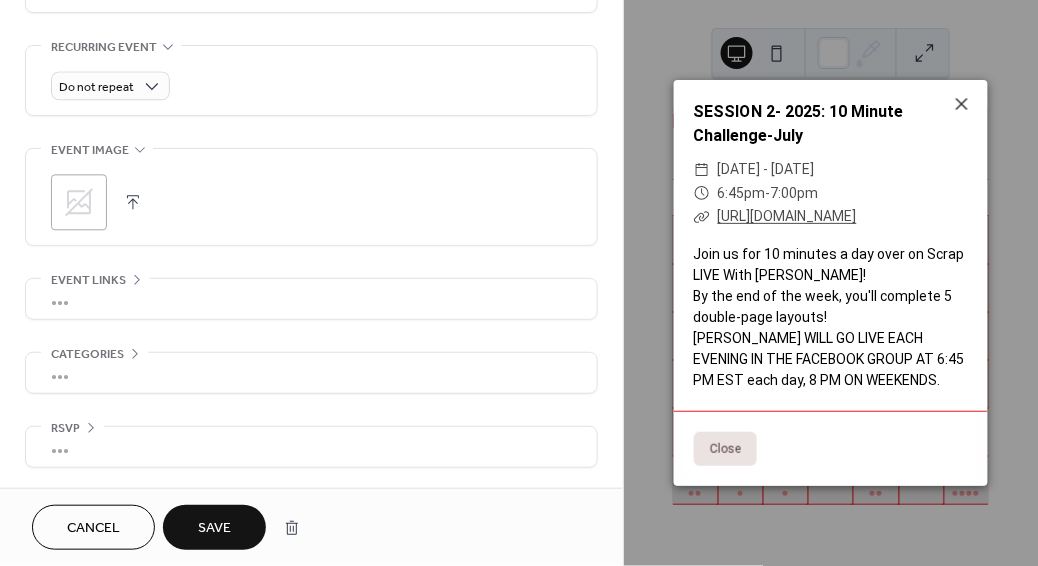 click on "Save" at bounding box center [214, 527] 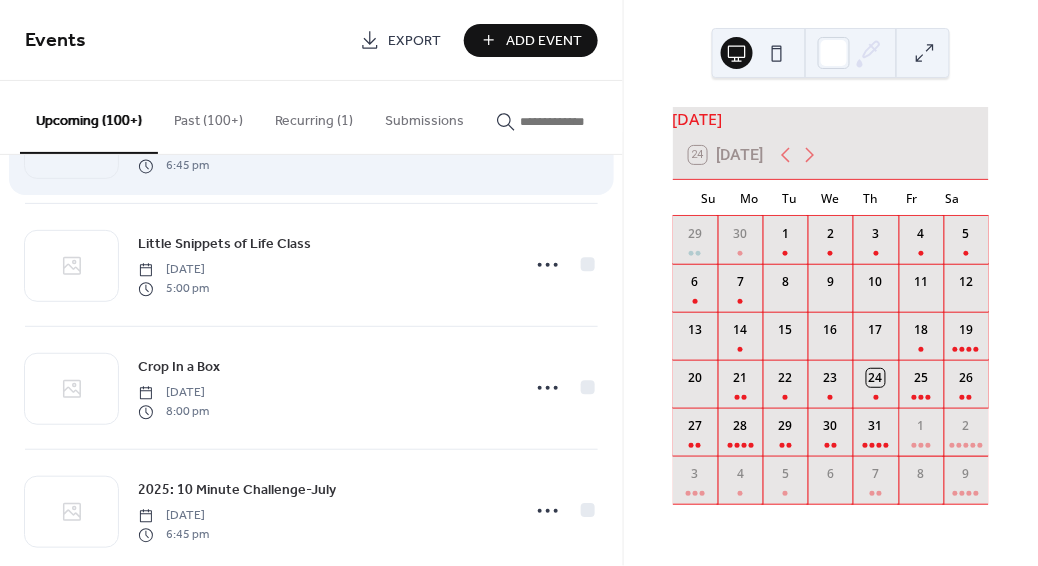 scroll, scrollTop: 106, scrollLeft: 0, axis: vertical 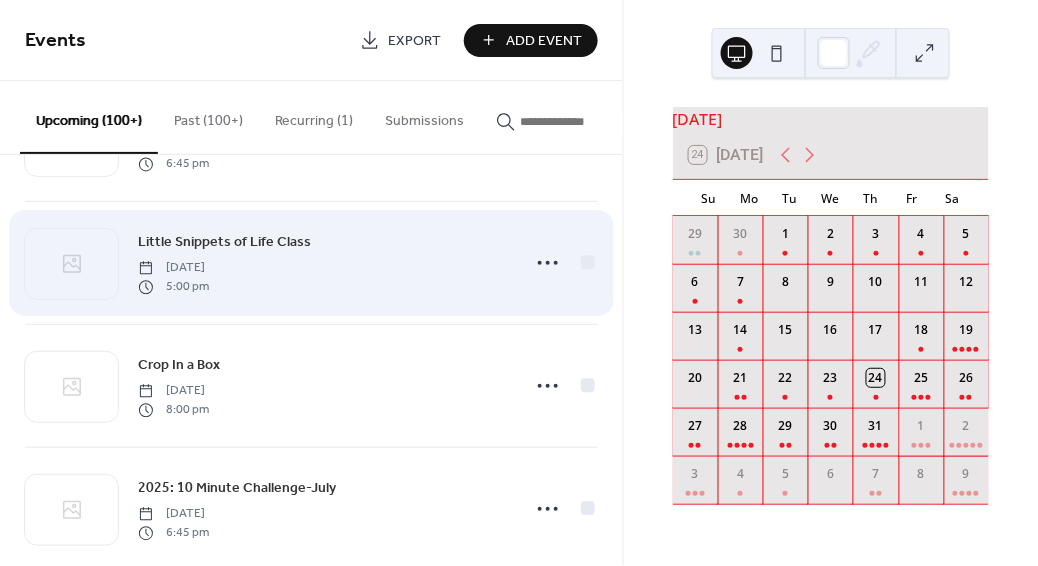 click on "Little Snippets of Life Class" at bounding box center (224, 243) 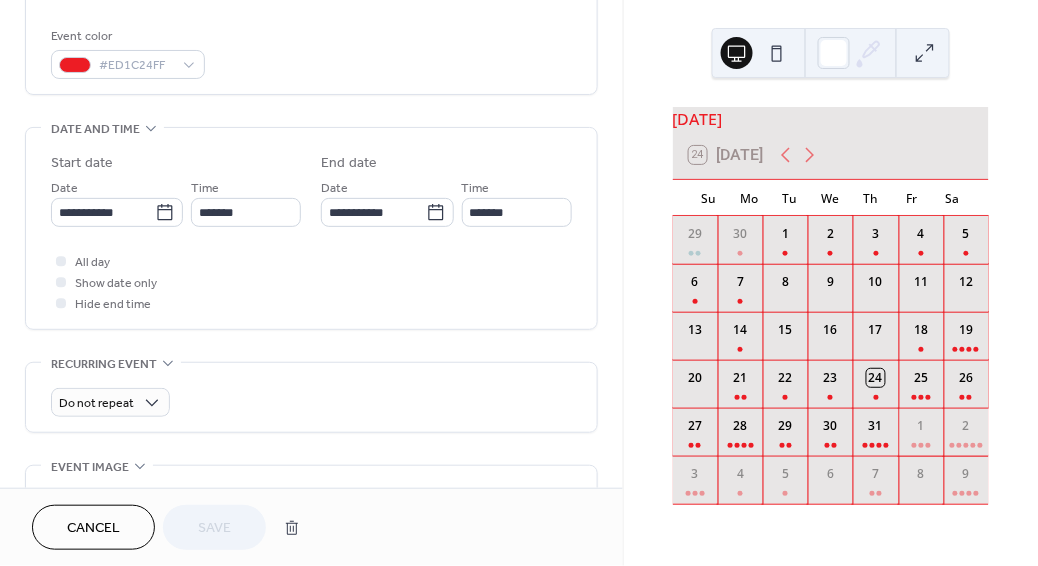 scroll, scrollTop: 530, scrollLeft: 0, axis: vertical 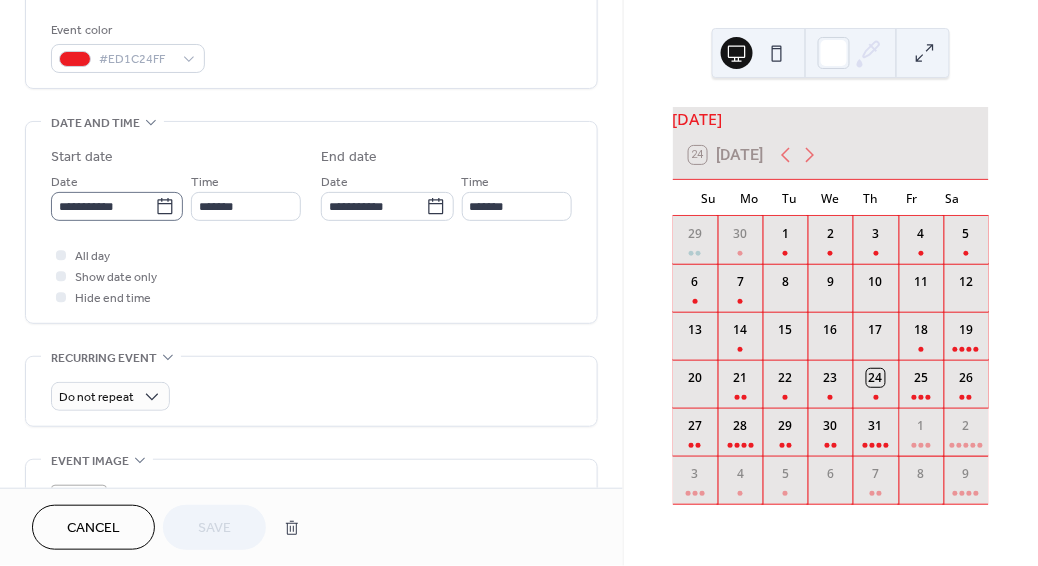 click 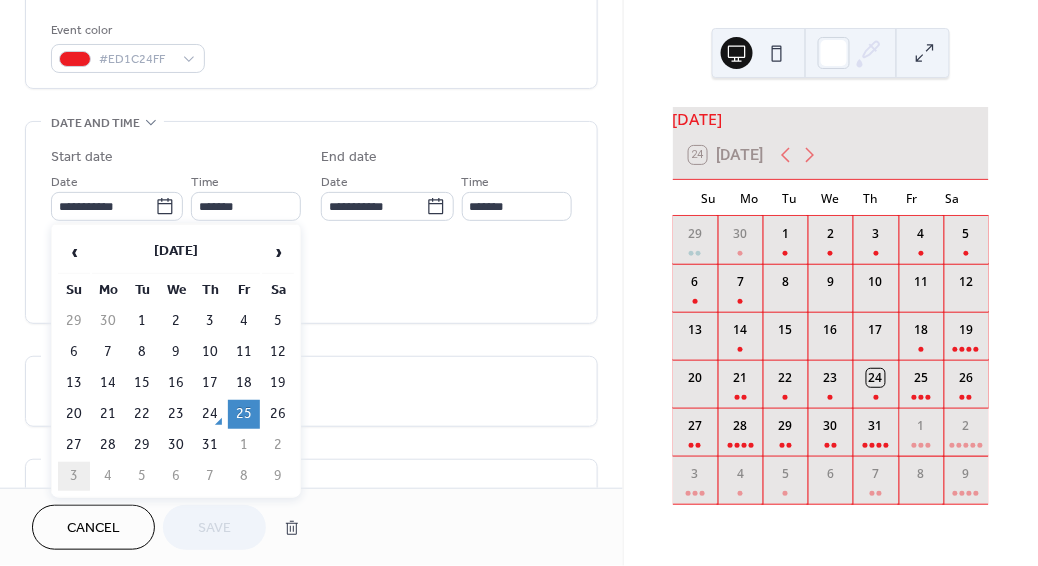 click on "3" at bounding box center [74, 476] 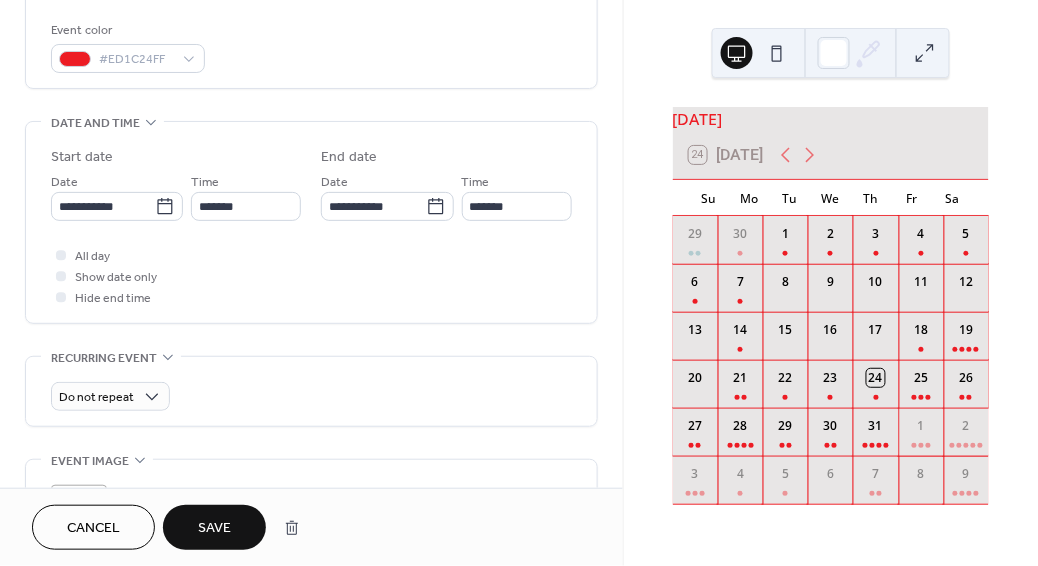 click on "All day Show date only Hide end time" at bounding box center [311, 276] 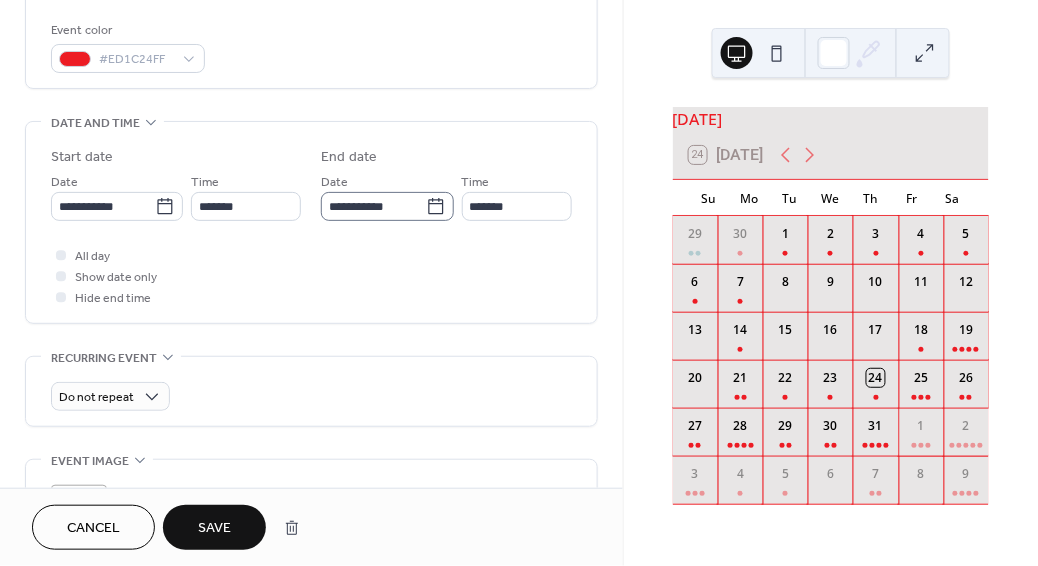 click 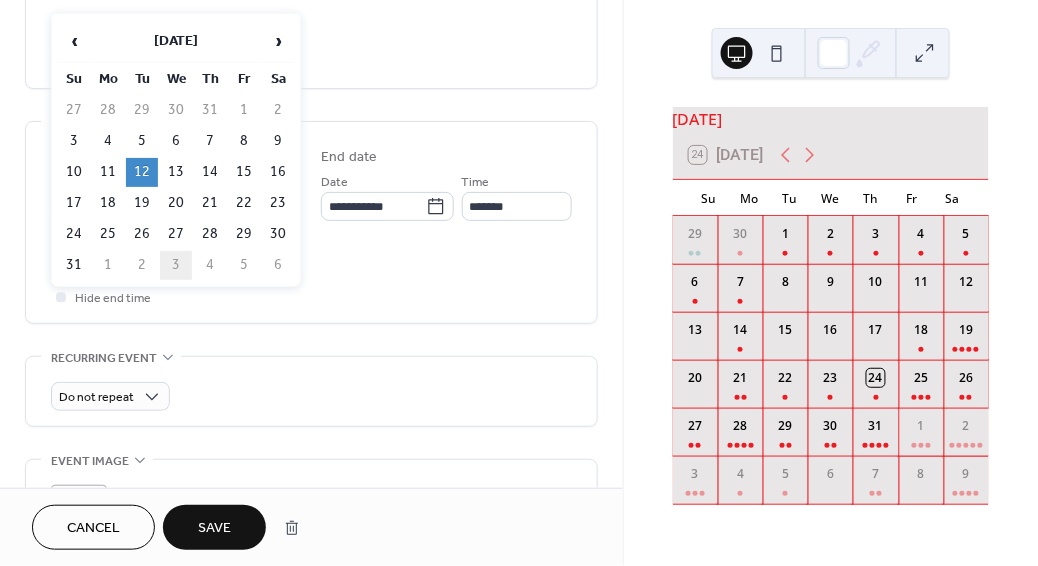 click on "3" at bounding box center [176, 265] 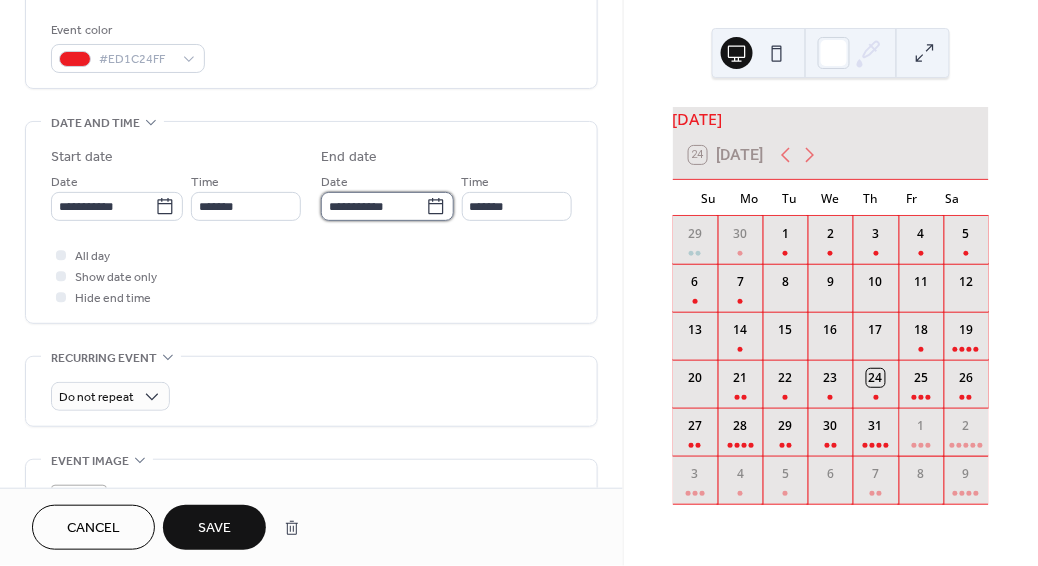 click on "**********" at bounding box center [373, 206] 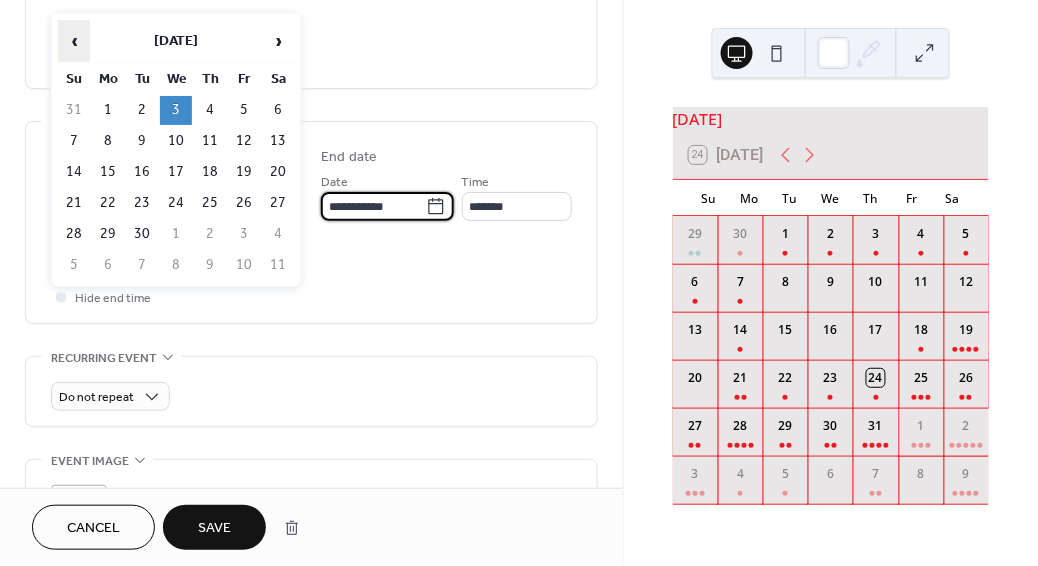 click on "‹" at bounding box center [74, 41] 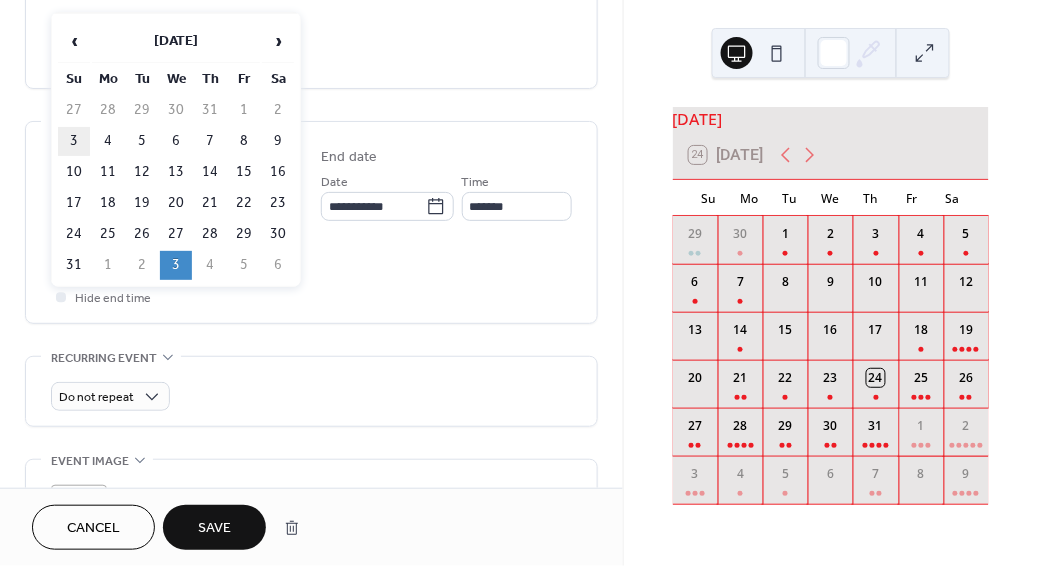 click on "3" at bounding box center (74, 141) 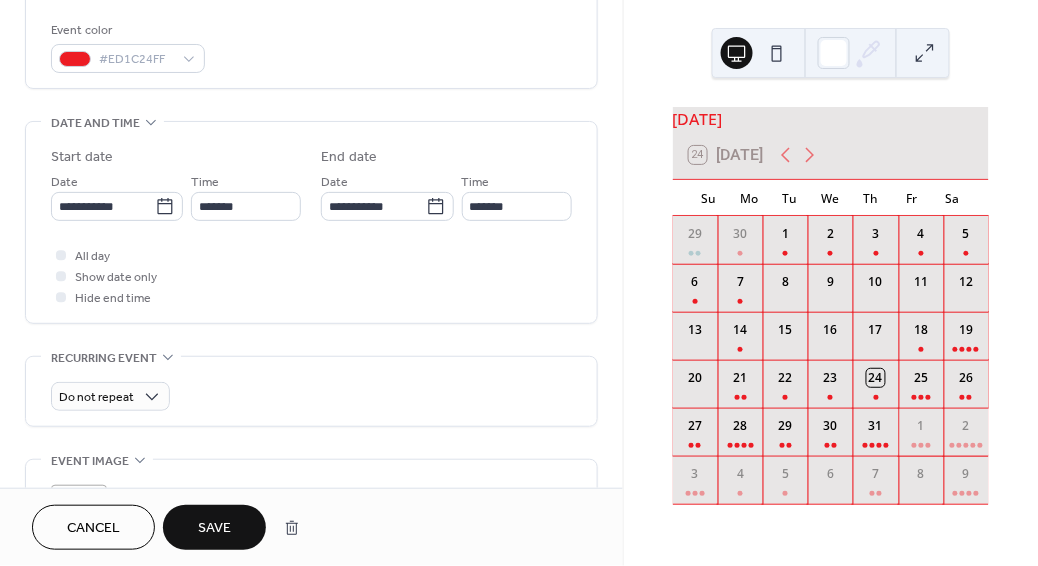 click on "**********" at bounding box center (446, 196) 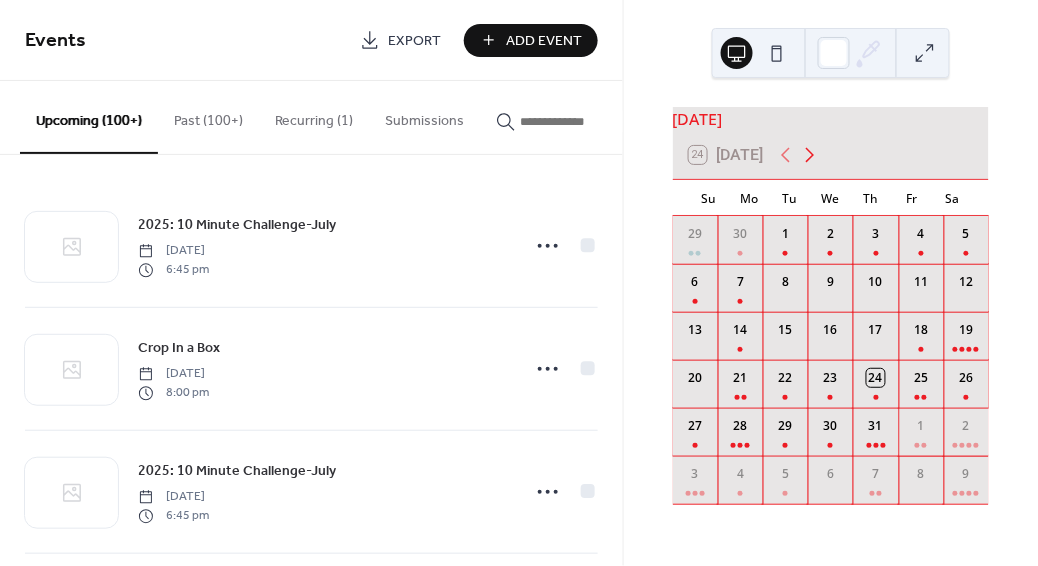 click 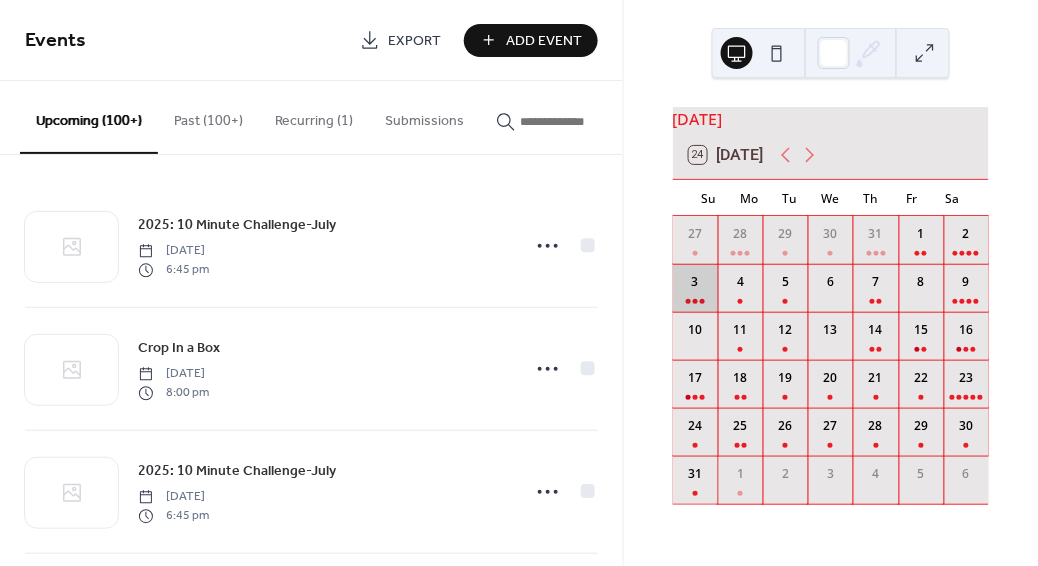 click on "3" at bounding box center [695, 288] 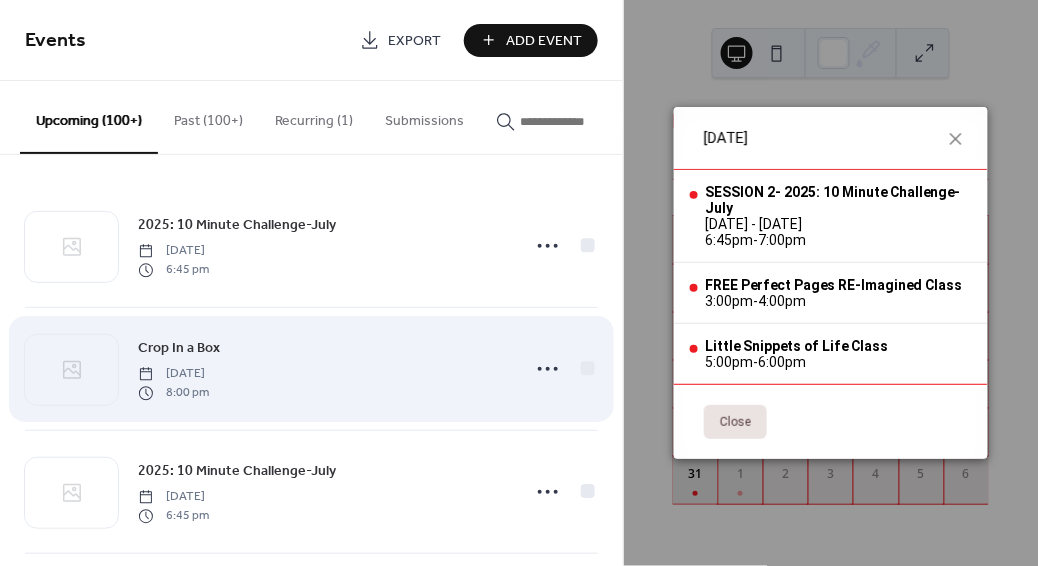 click on "Crop In a Box  [DATE] 8:00 pm" at bounding box center (322, 369) 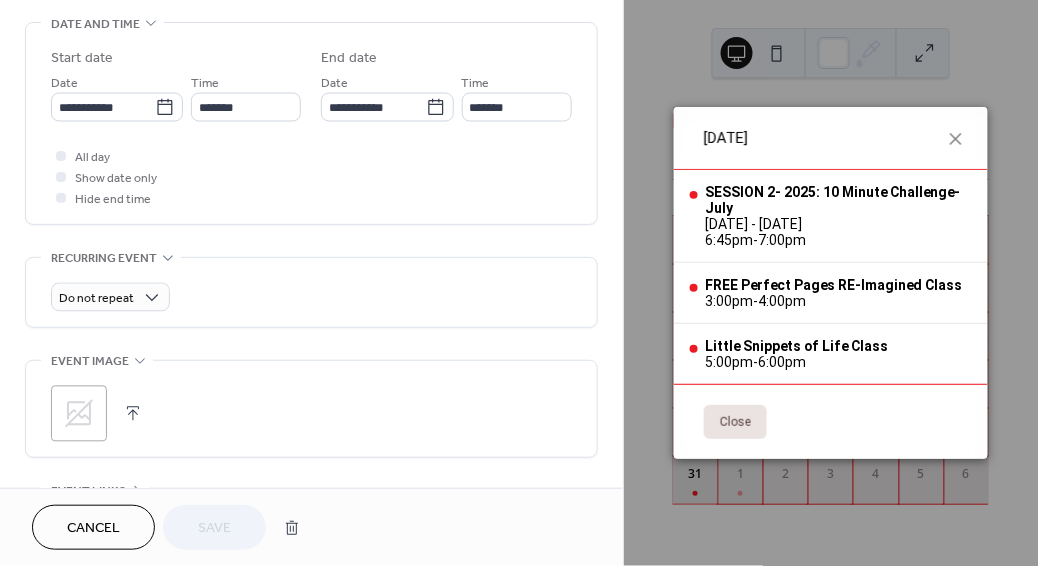 scroll, scrollTop: 678, scrollLeft: 0, axis: vertical 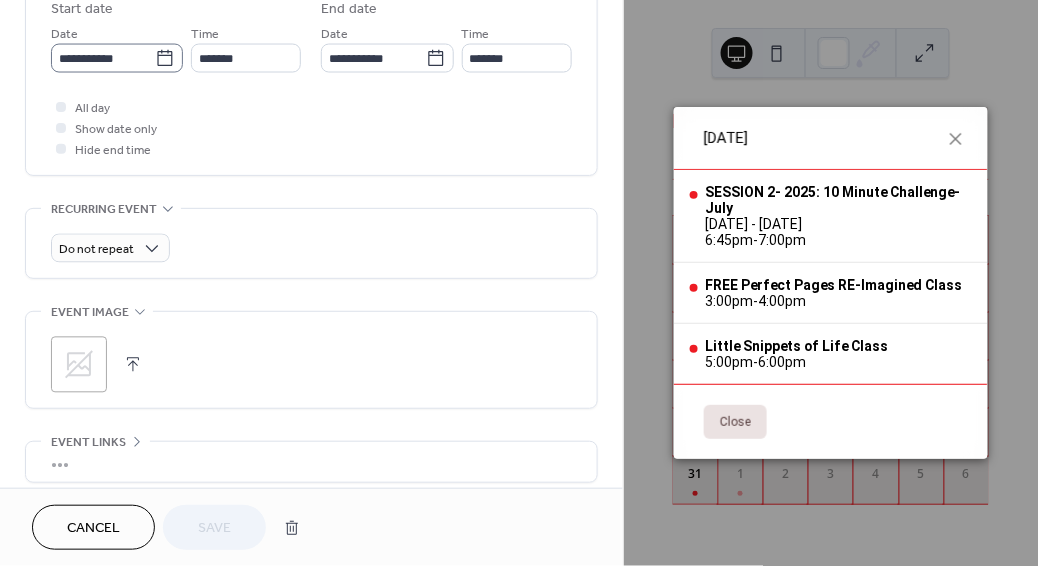 click 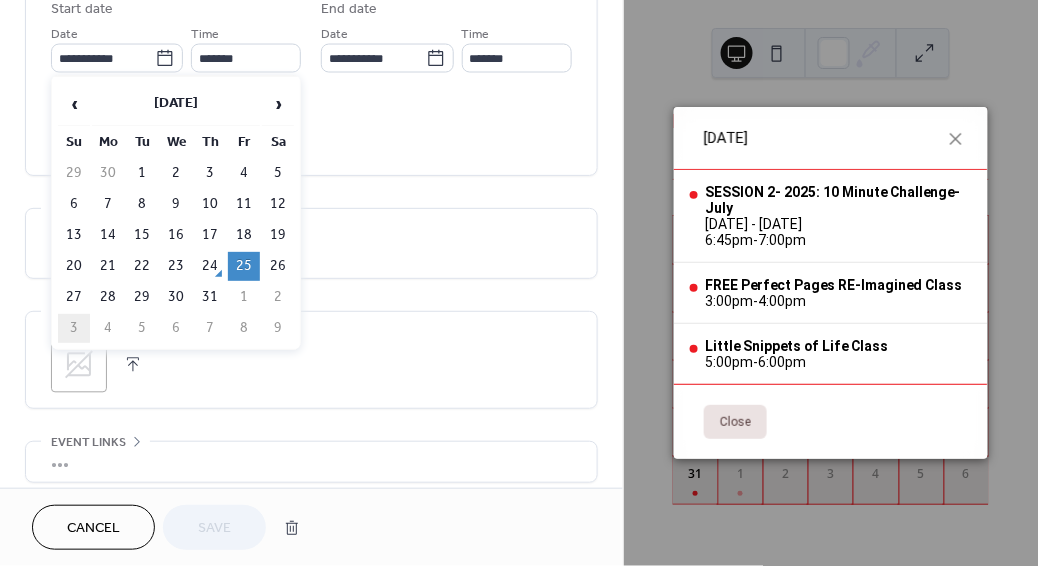 click on "3" at bounding box center [74, 328] 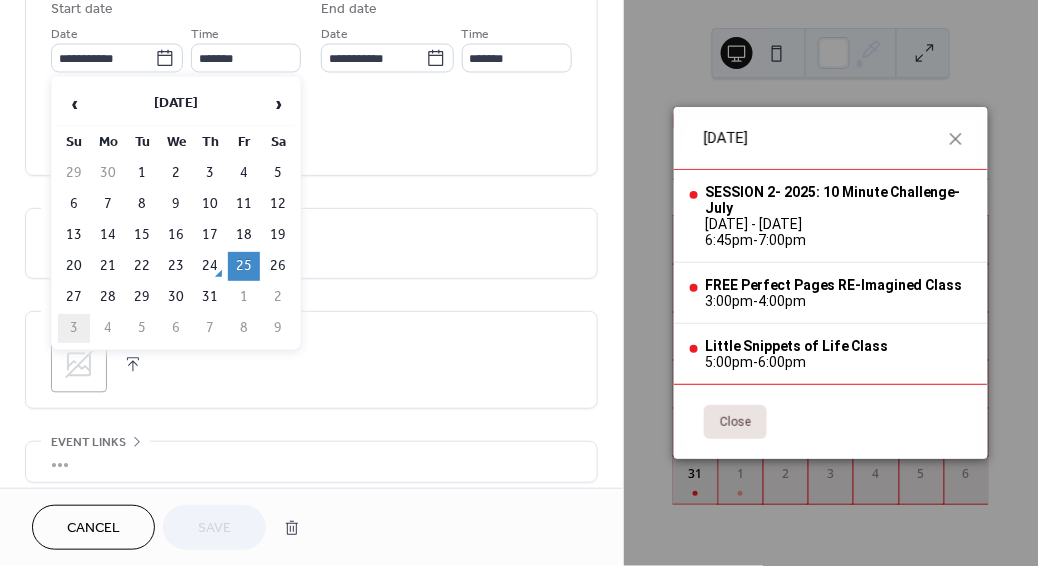 type on "**********" 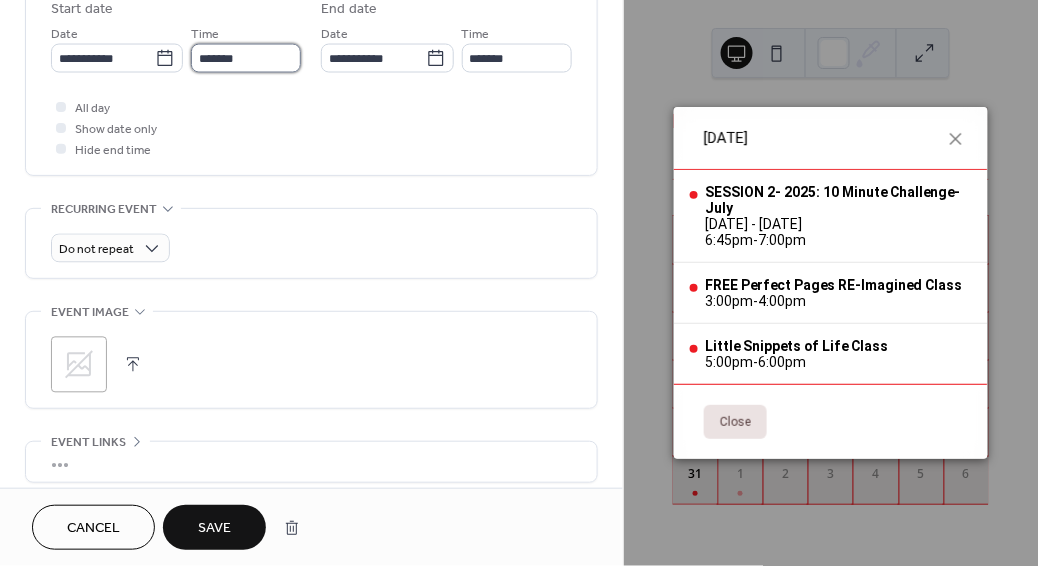 click on "*******" at bounding box center (246, 58) 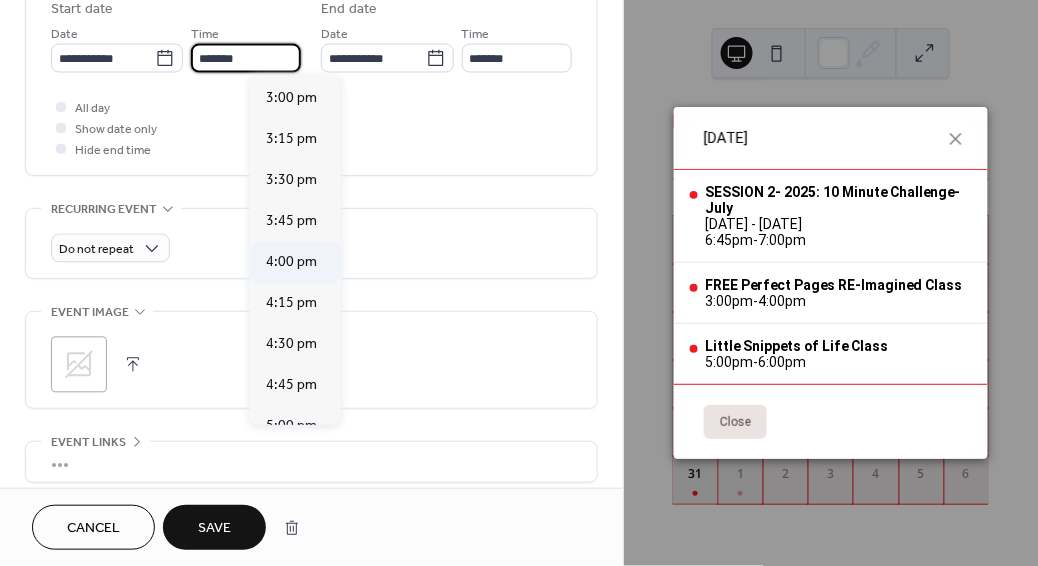 scroll, scrollTop: 2465, scrollLeft: 0, axis: vertical 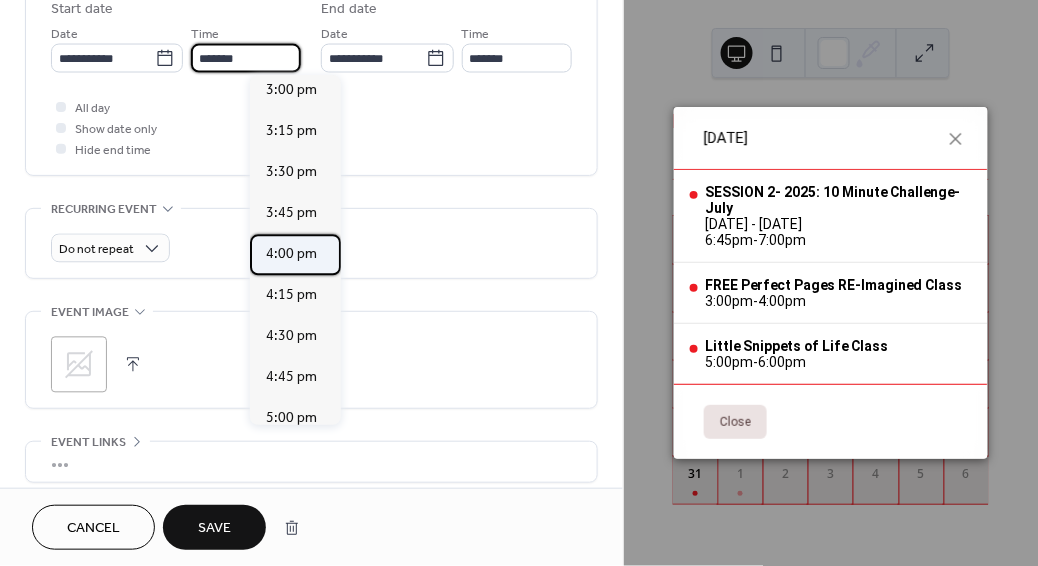 click on "4:00 pm" at bounding box center [291, 253] 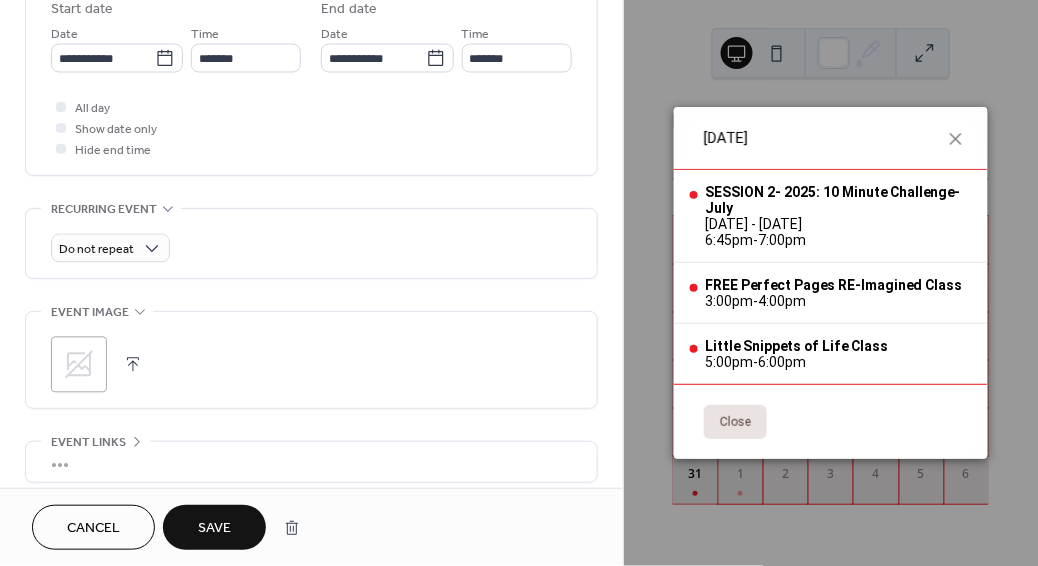 type on "*******" 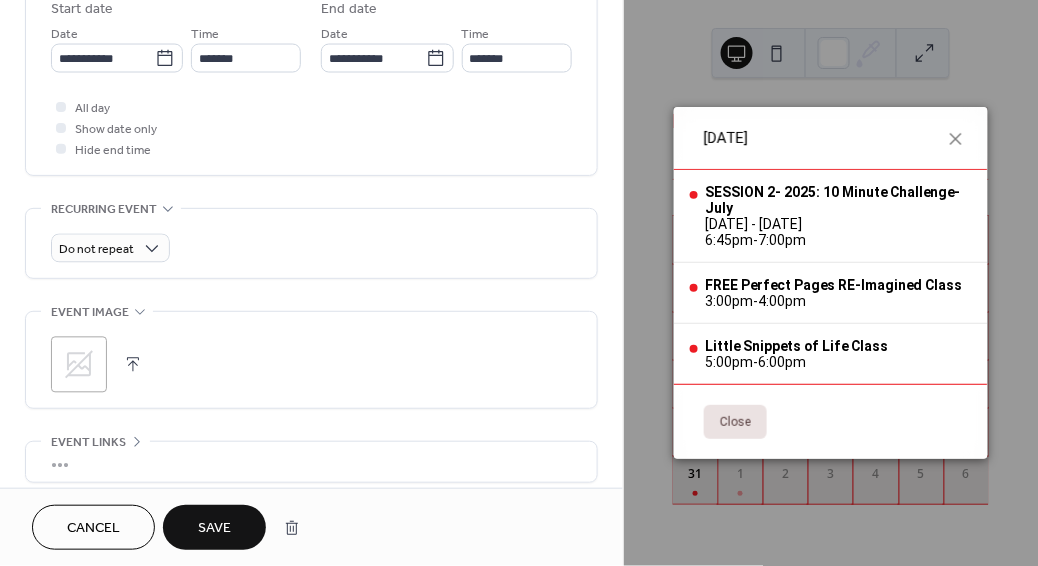 click on "All day Show date only Hide end time" at bounding box center (311, 128) 